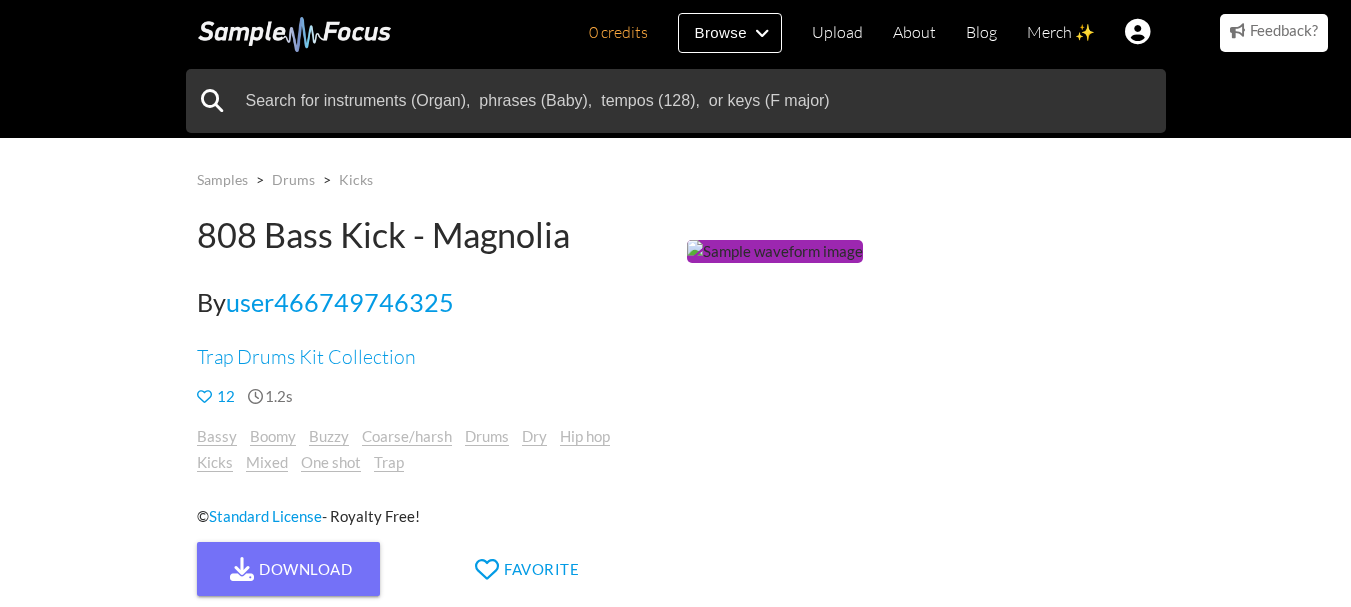 scroll, scrollTop: 0, scrollLeft: 0, axis: both 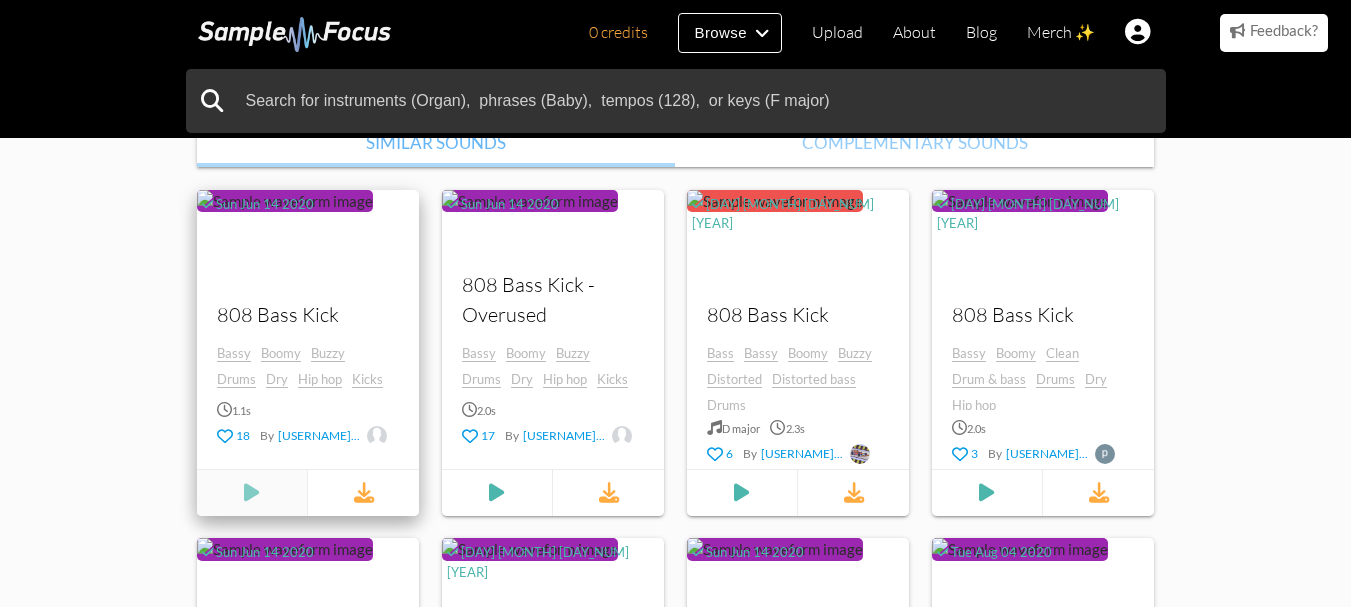 click at bounding box center (252, 493) 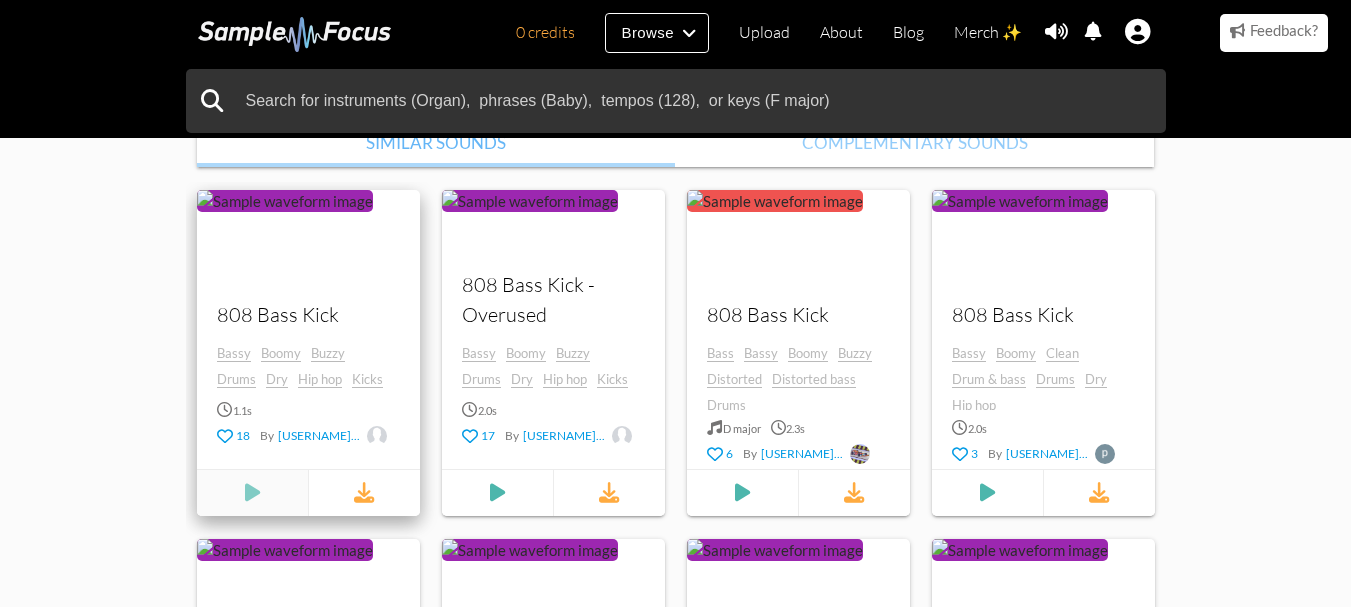 click at bounding box center [252, 493] 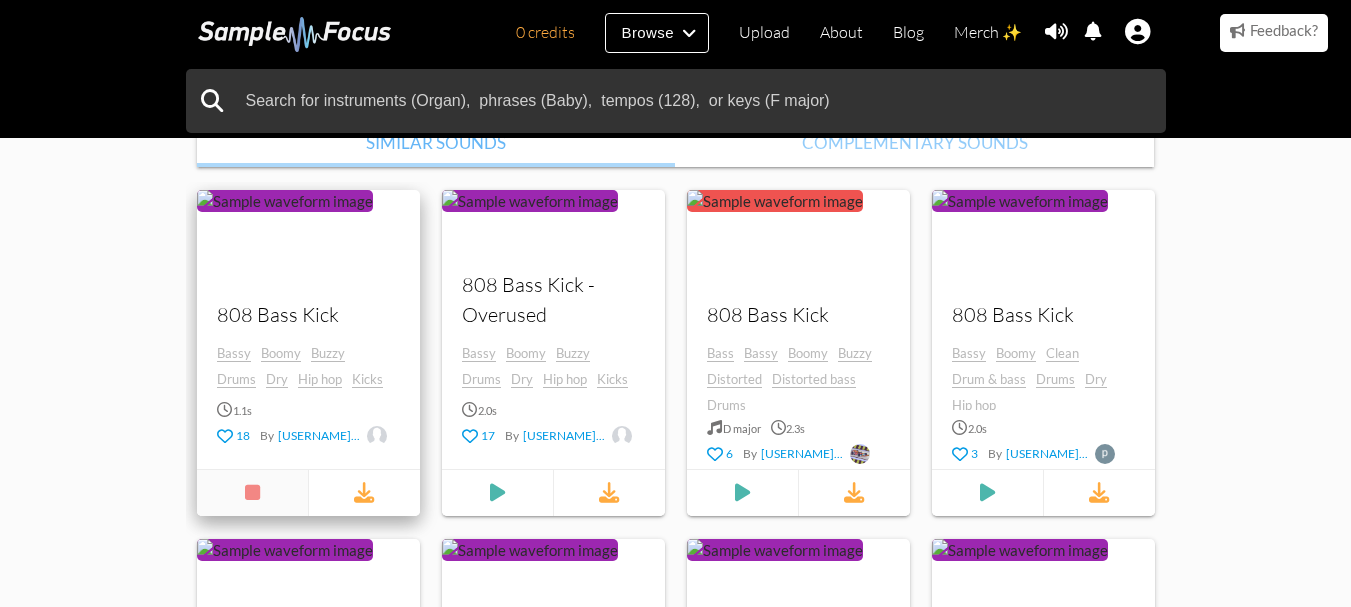 click at bounding box center [252, 493] 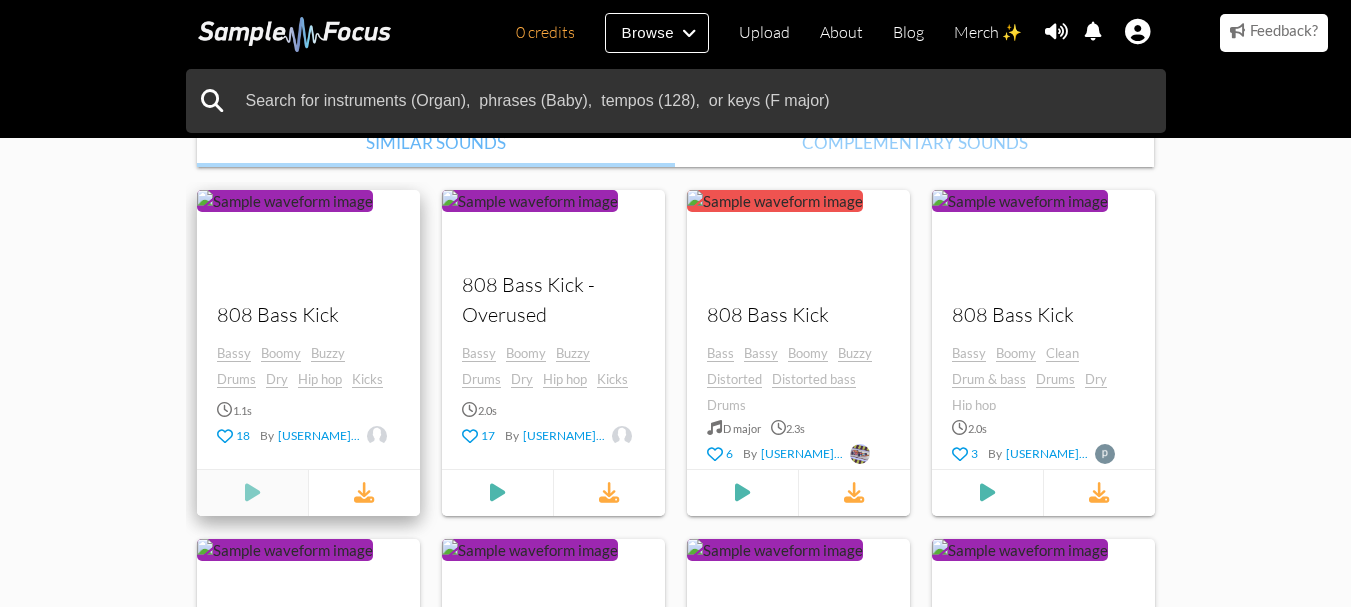 click at bounding box center [252, 493] 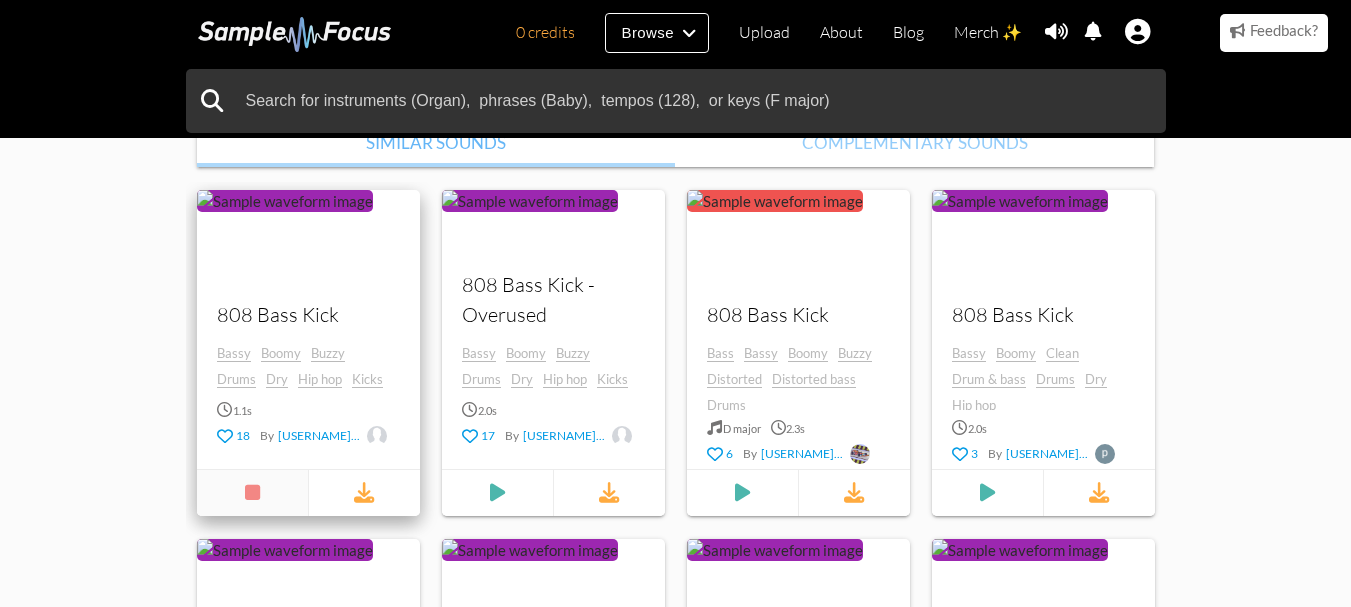 click at bounding box center [252, 493] 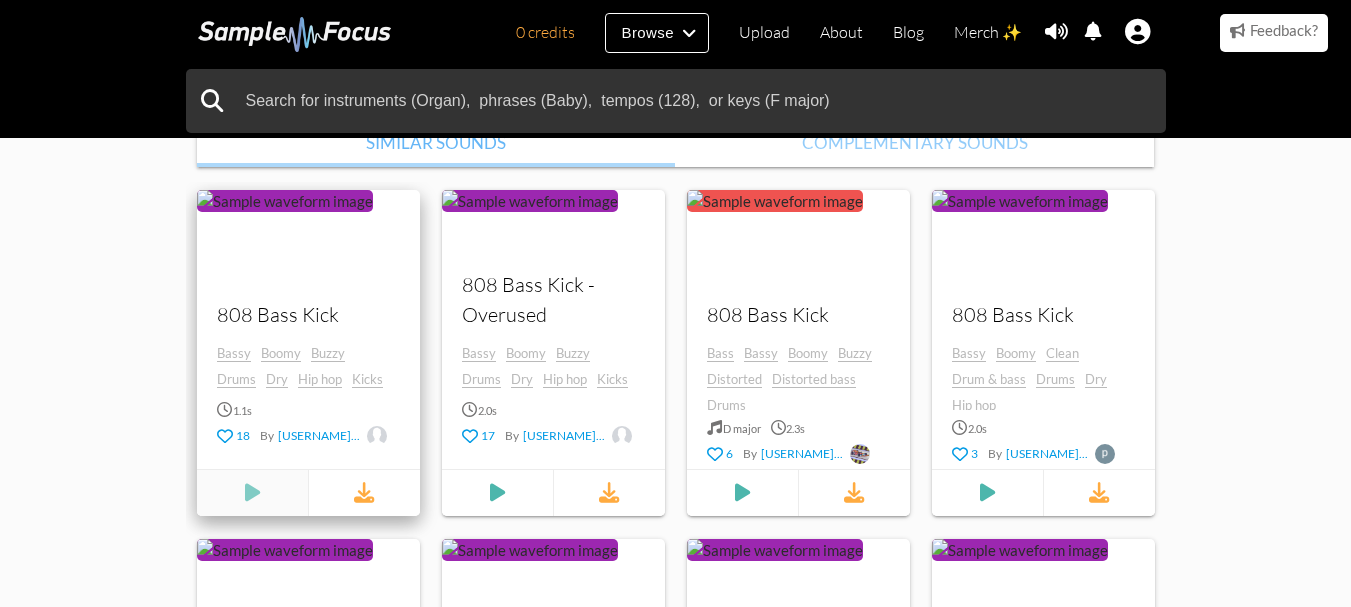 click at bounding box center (252, 493) 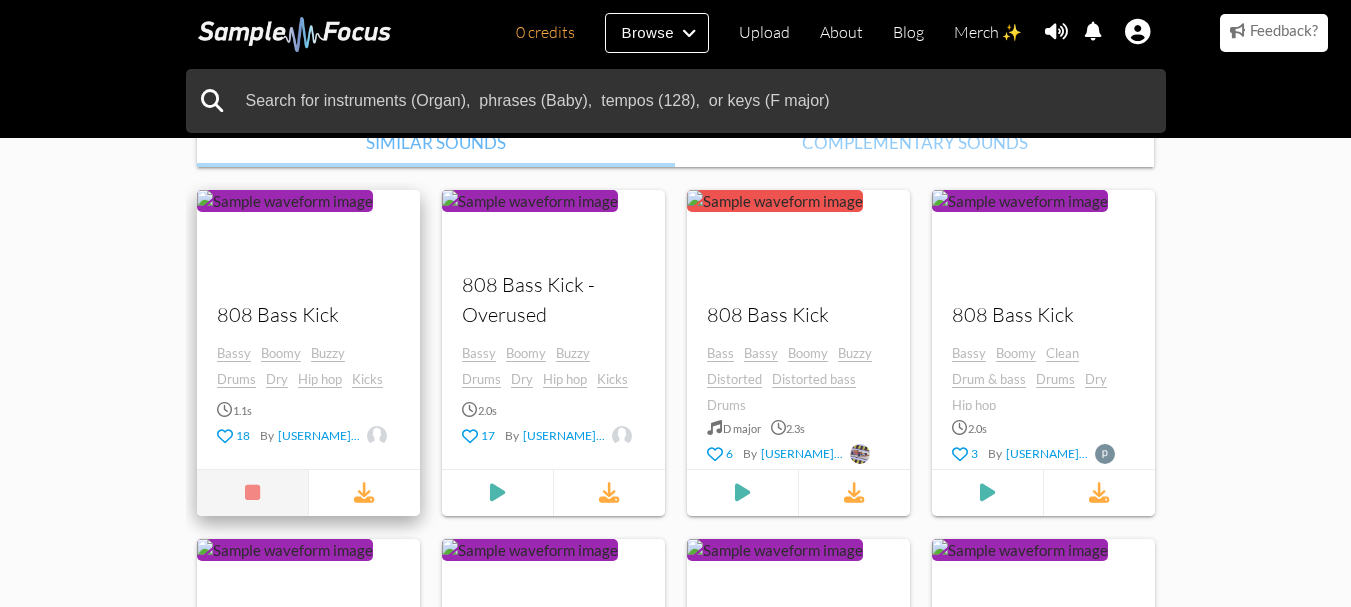 click at bounding box center (252, 493) 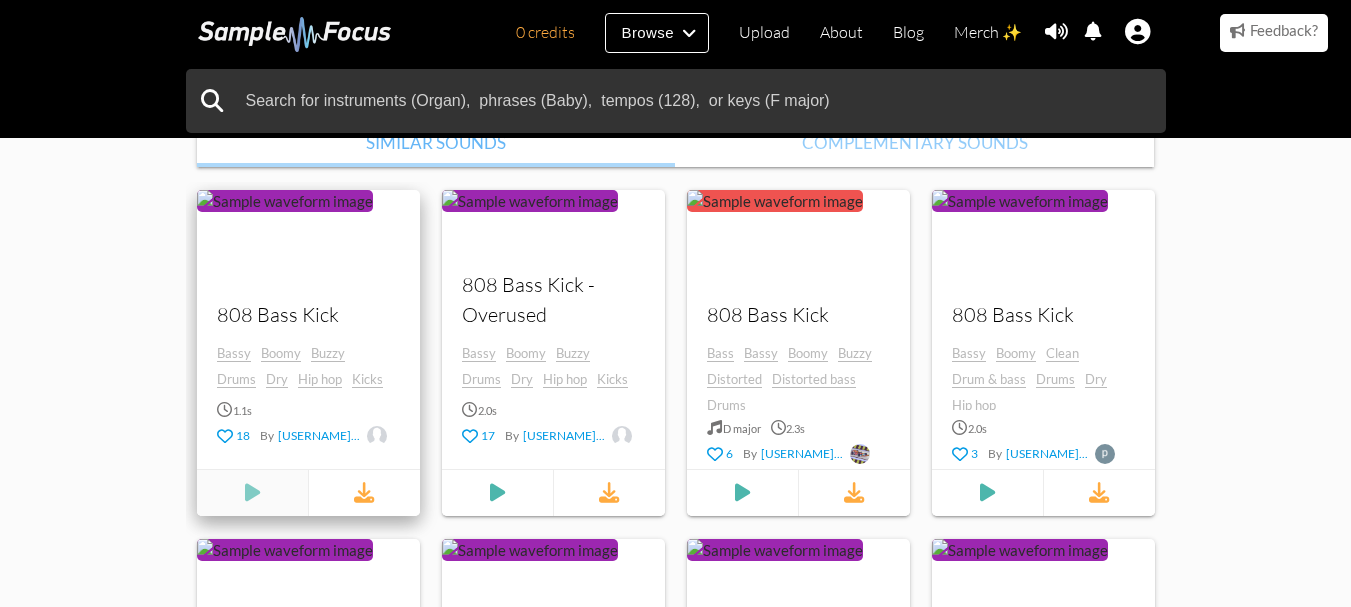 click at bounding box center (252, 493) 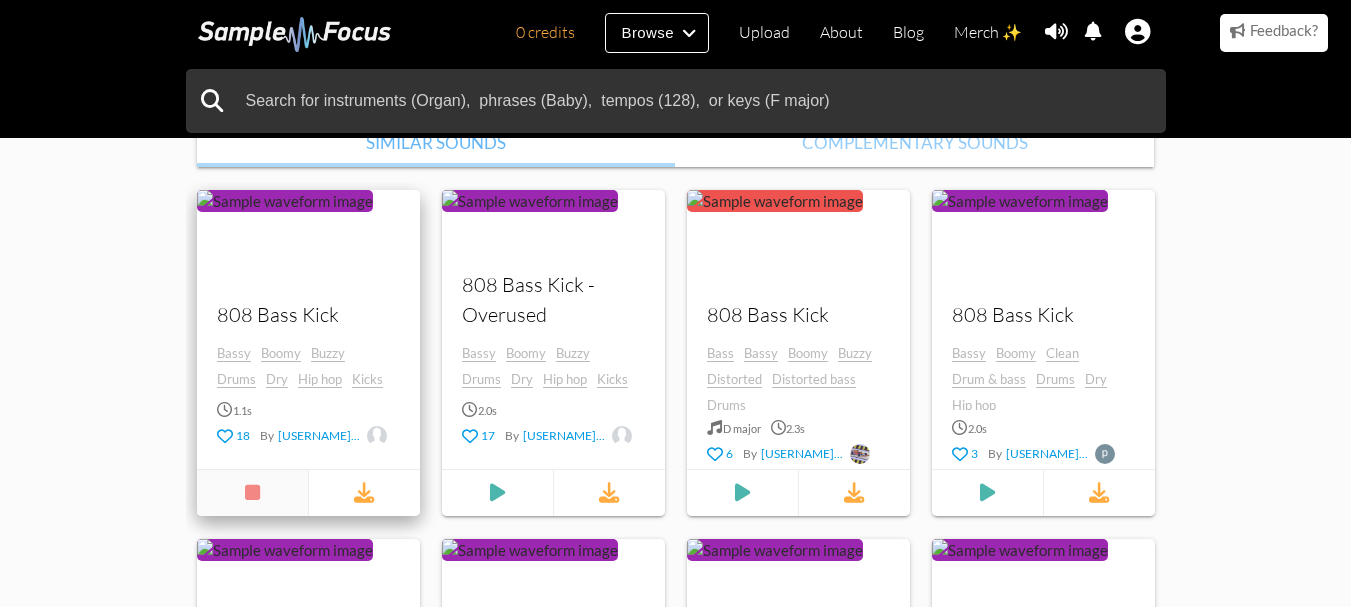 click at bounding box center [252, 493] 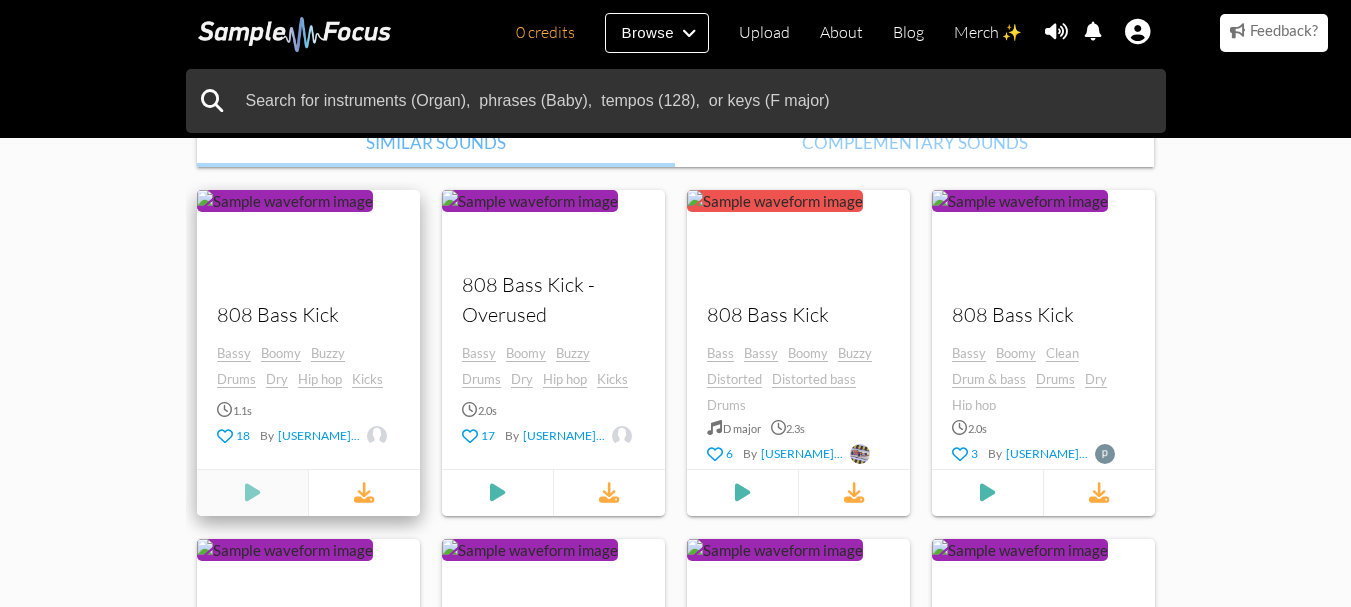 click at bounding box center [252, 493] 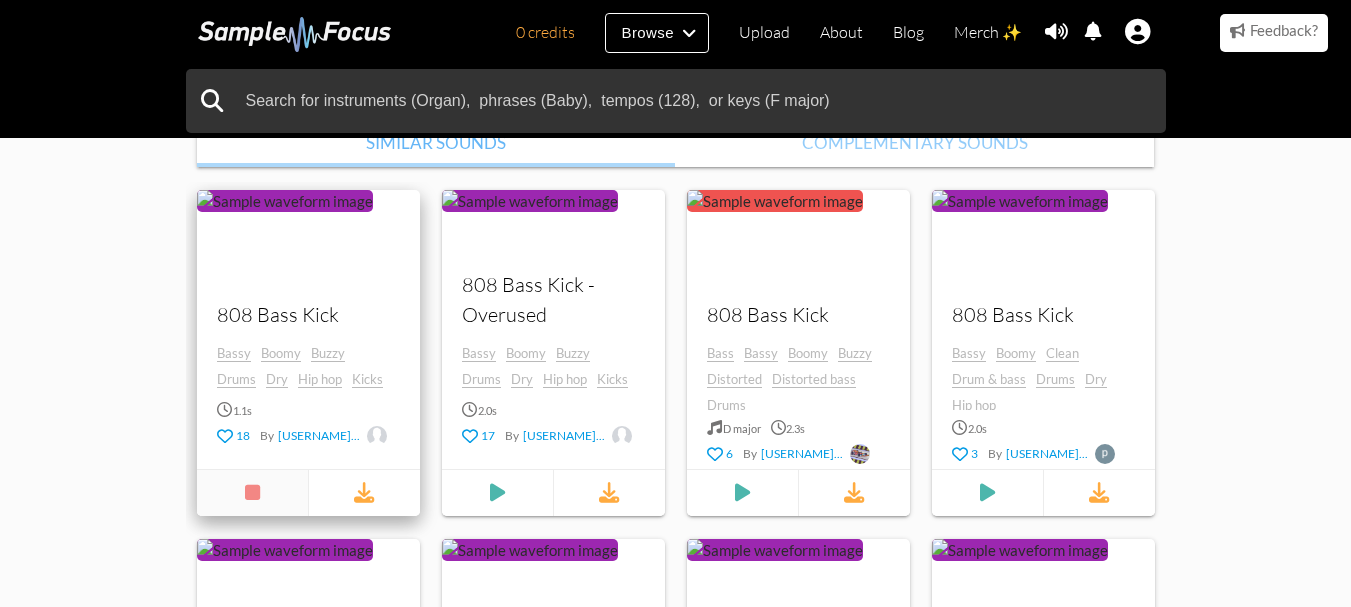 click at bounding box center [252, 493] 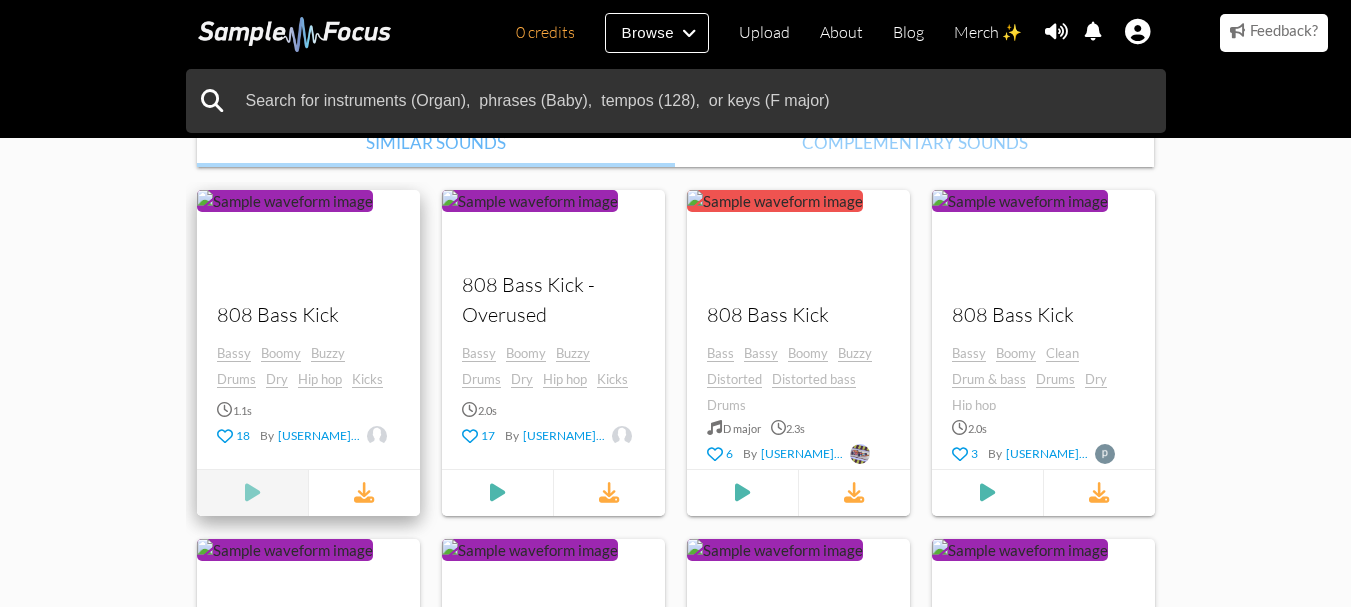 scroll, scrollTop: 101, scrollLeft: 0, axis: vertical 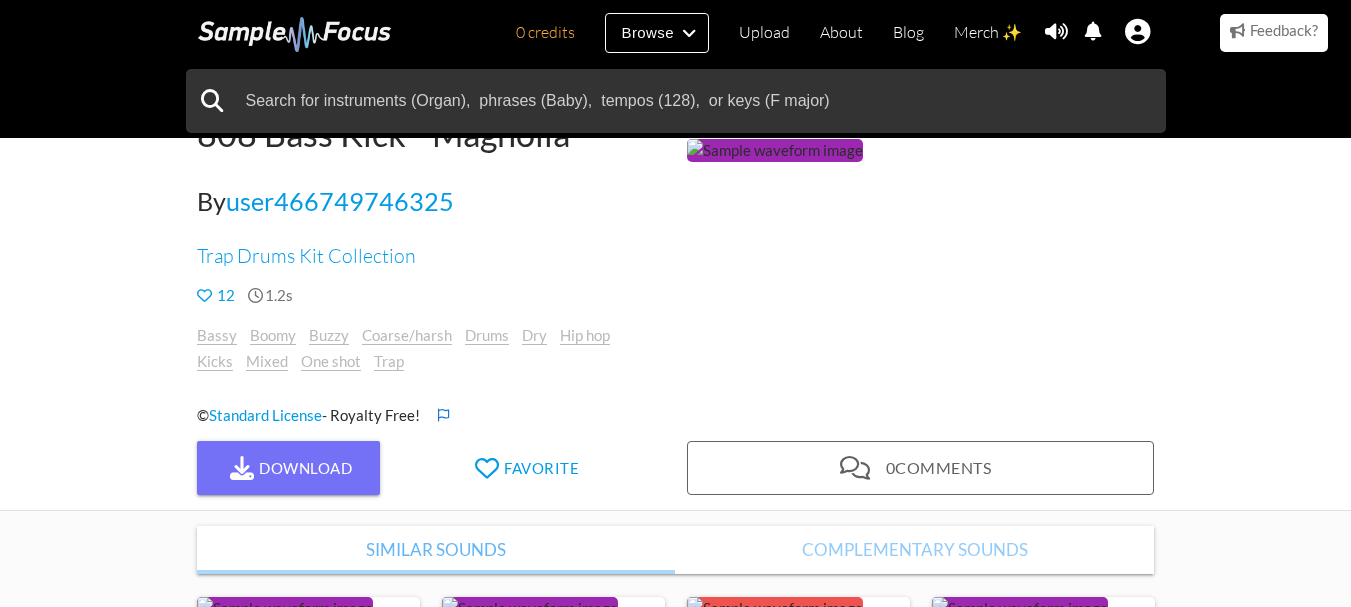 click at bounding box center (775, 150) 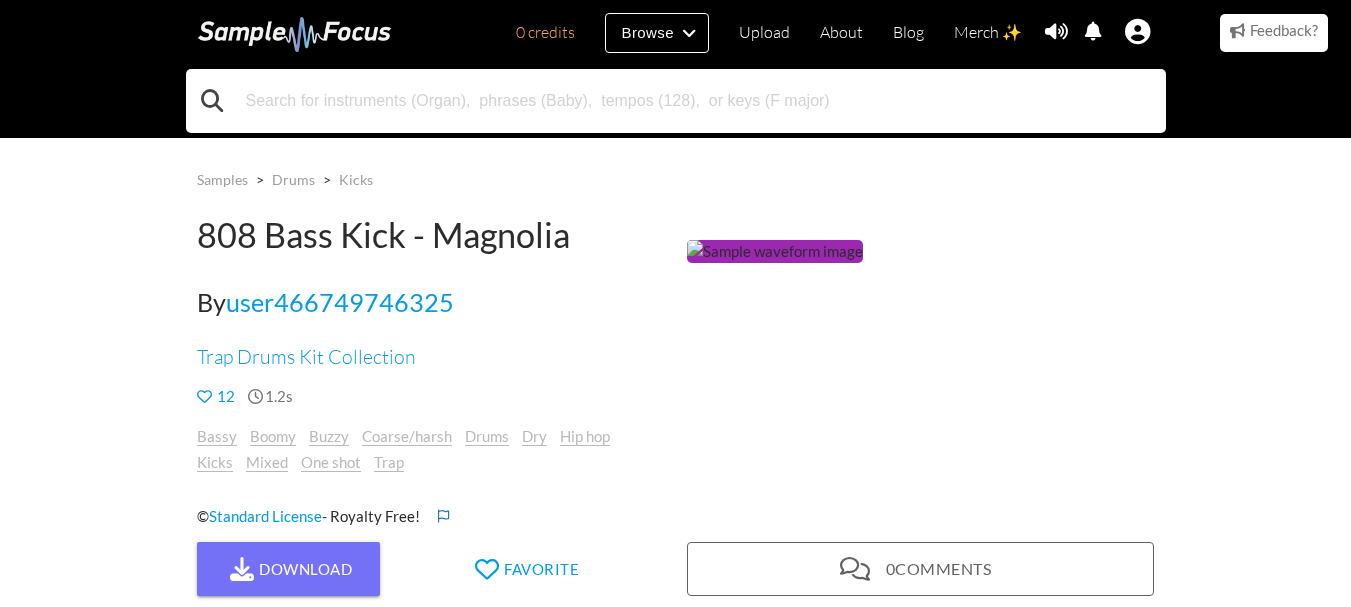 click at bounding box center [676, 101] 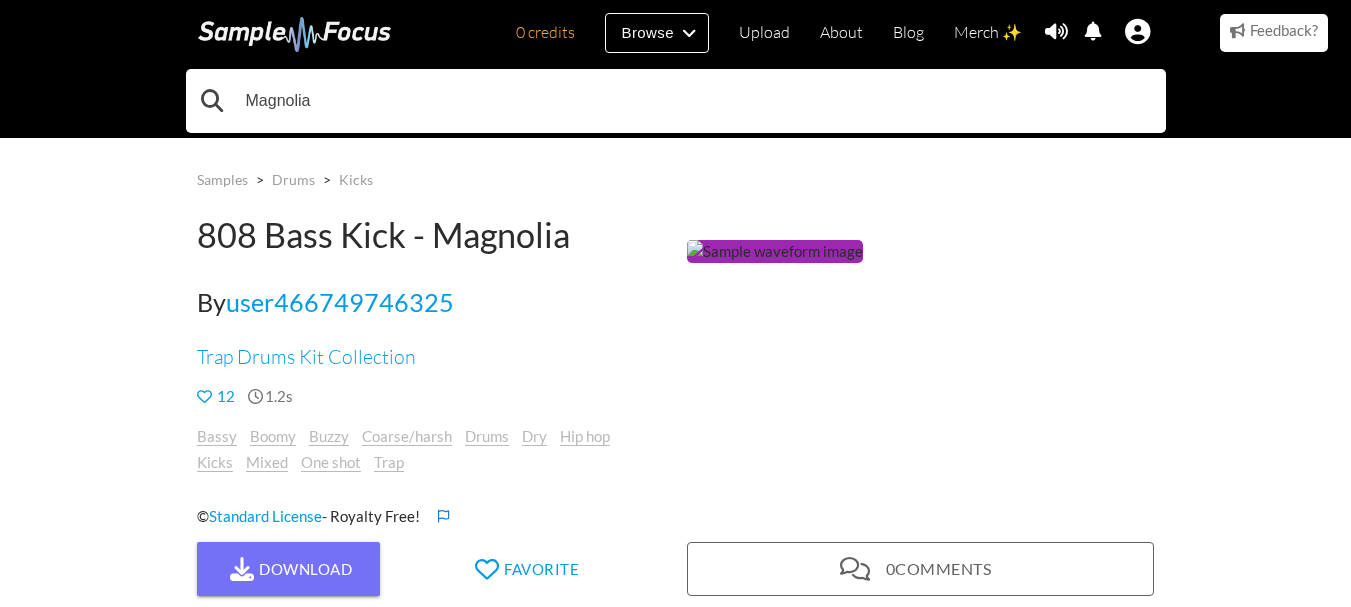 type on "Magnolia" 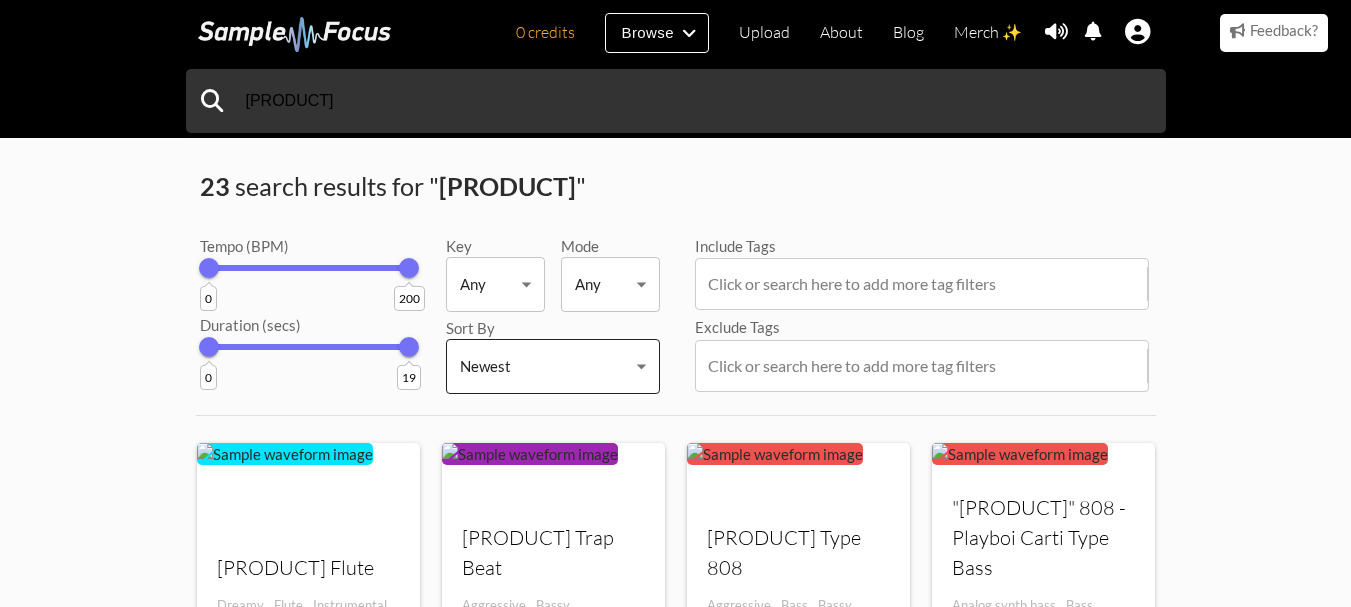 scroll, scrollTop: 141, scrollLeft: 0, axis: vertical 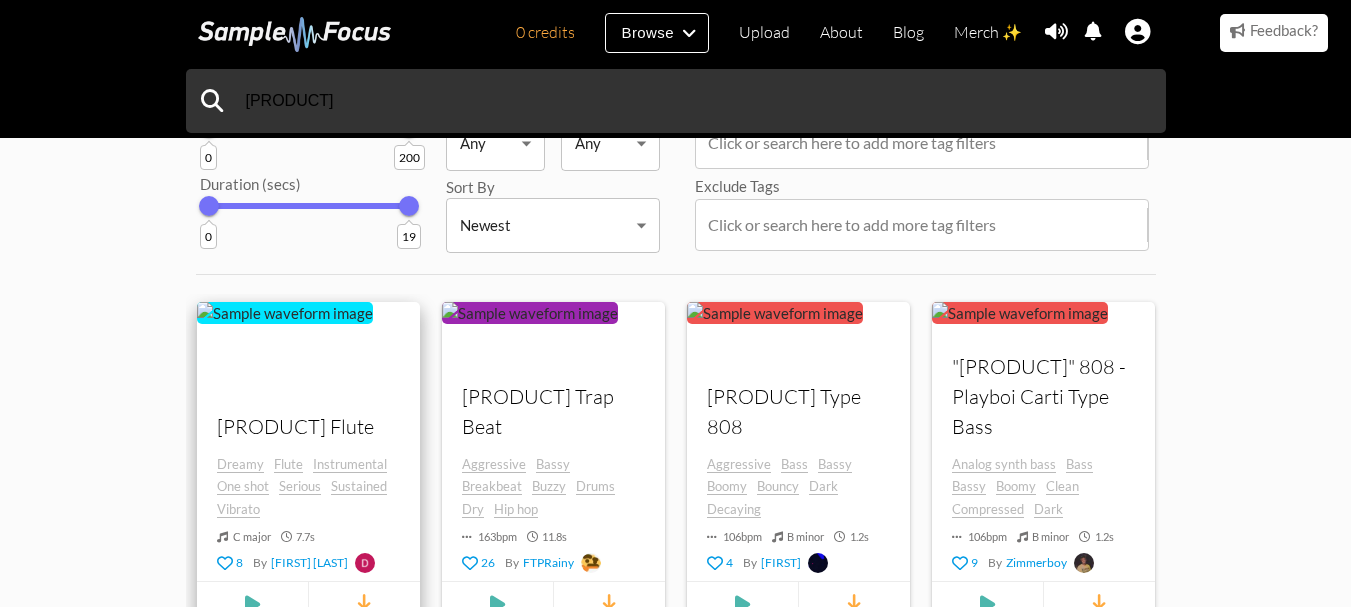 click at bounding box center [252, 604] 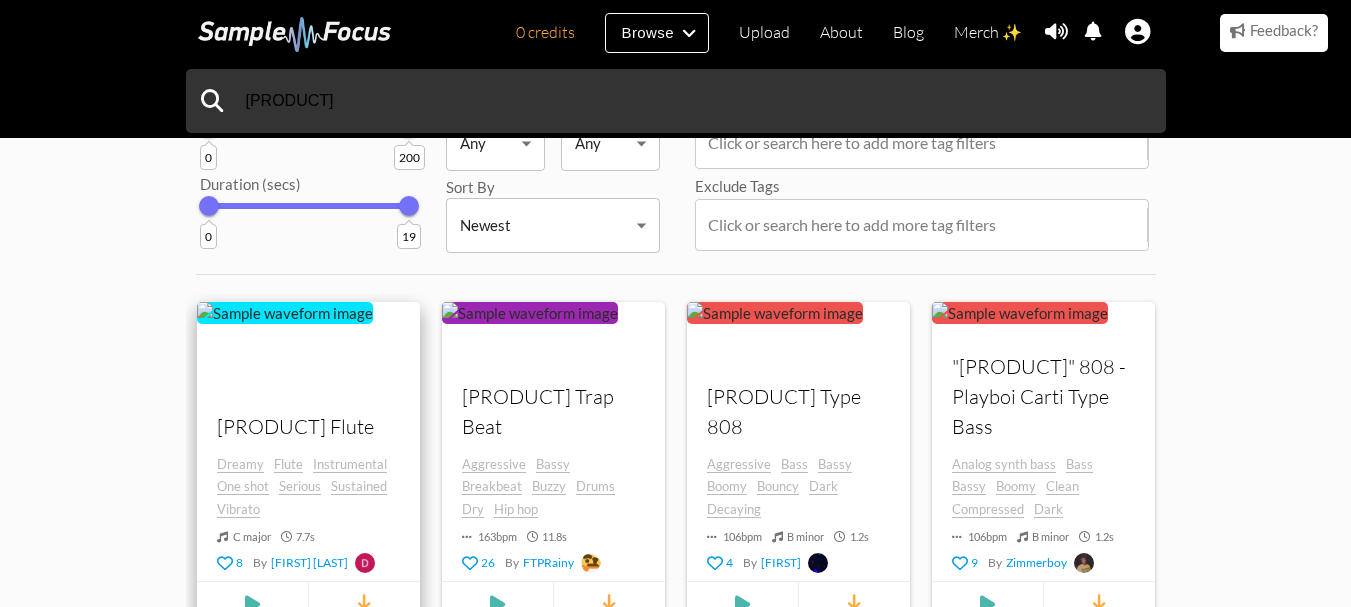 click at bounding box center [252, 604] 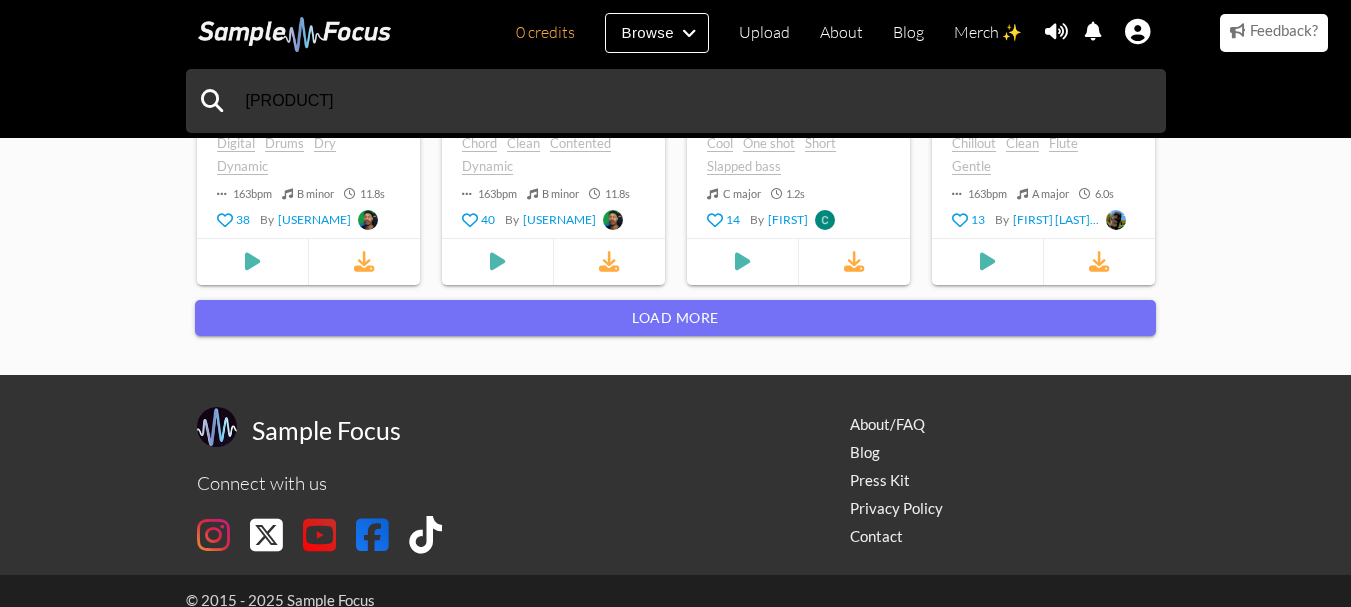 scroll, scrollTop: 1002, scrollLeft: 0, axis: vertical 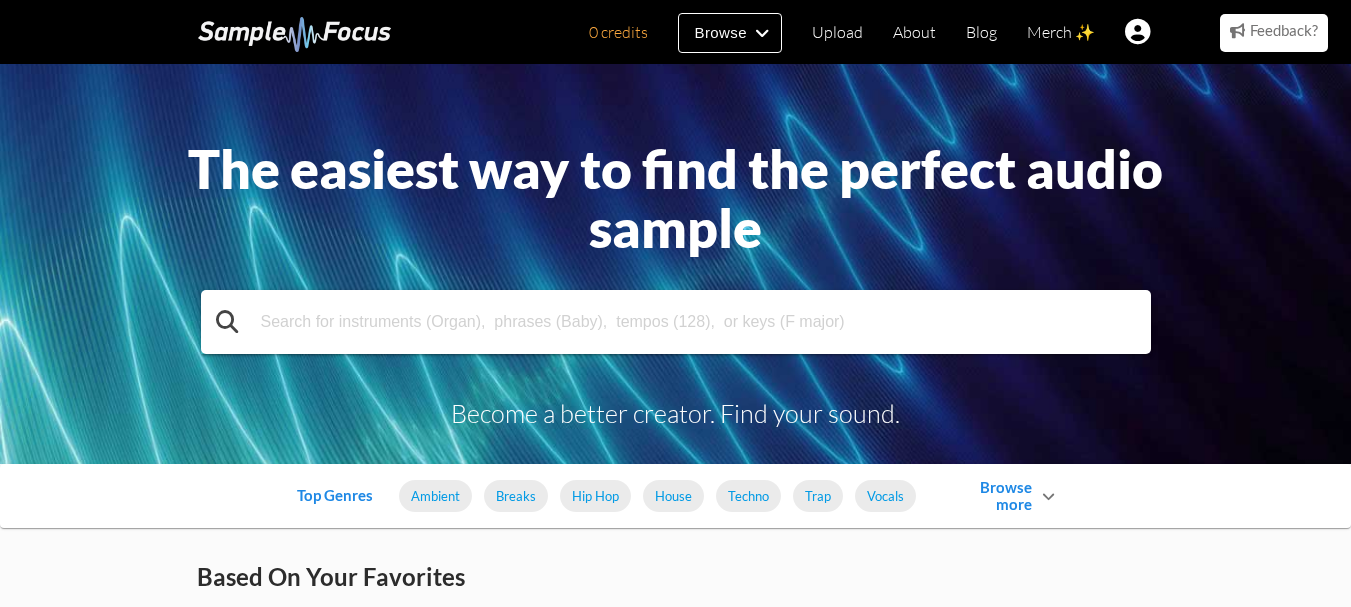 click at bounding box center (676, 322) 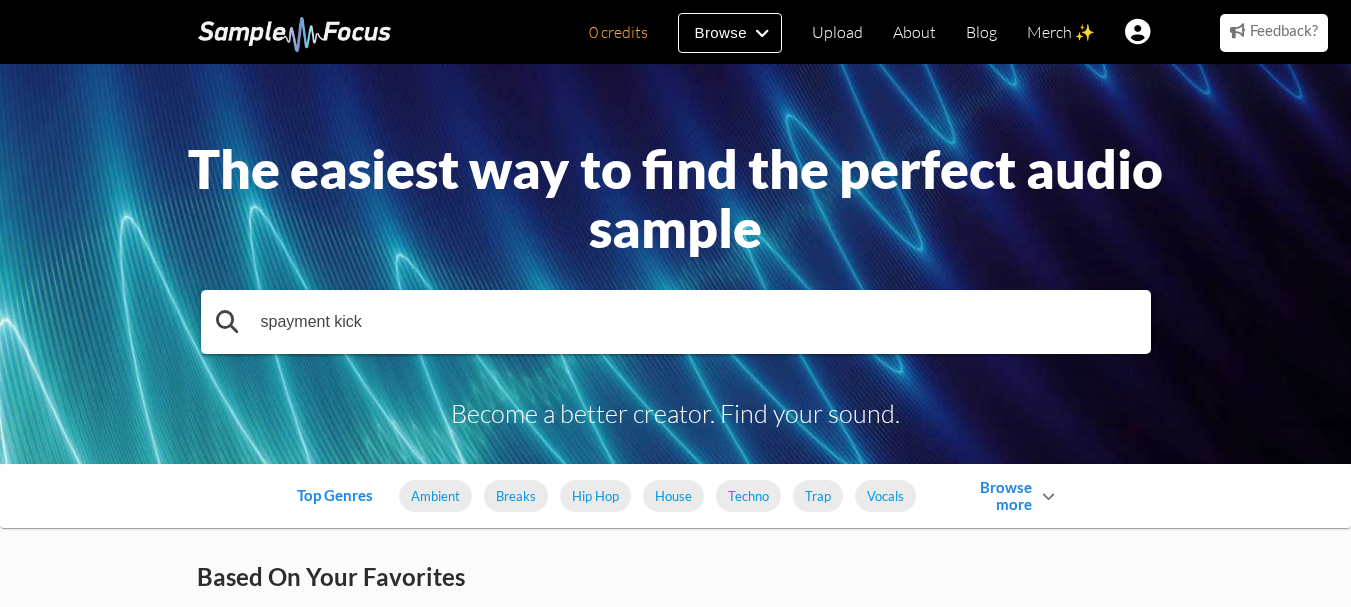 type on "spayment kick" 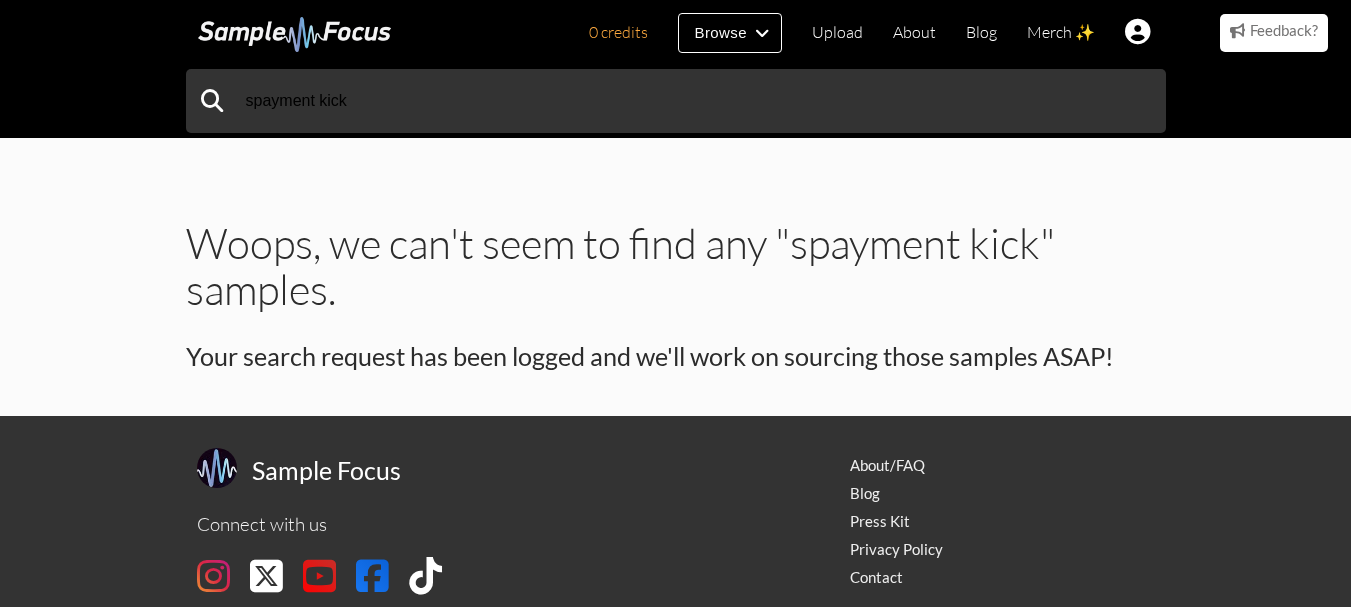 scroll, scrollTop: 0, scrollLeft: 0, axis: both 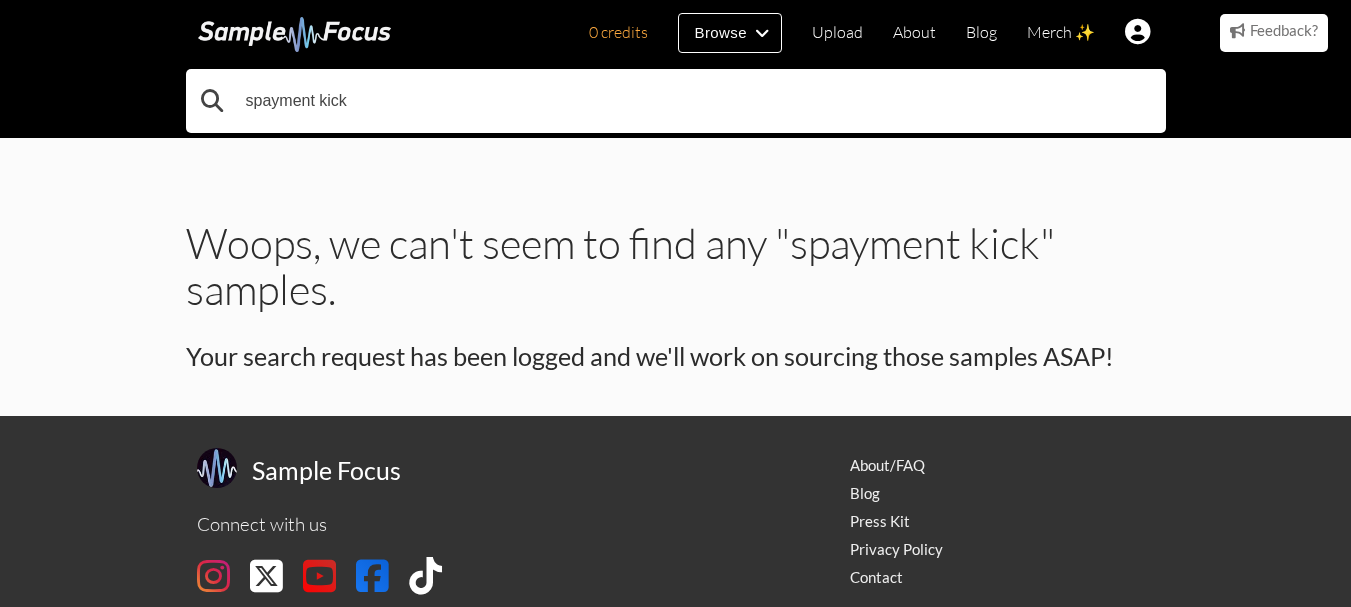 click on "spayment kick" at bounding box center [676, 101] 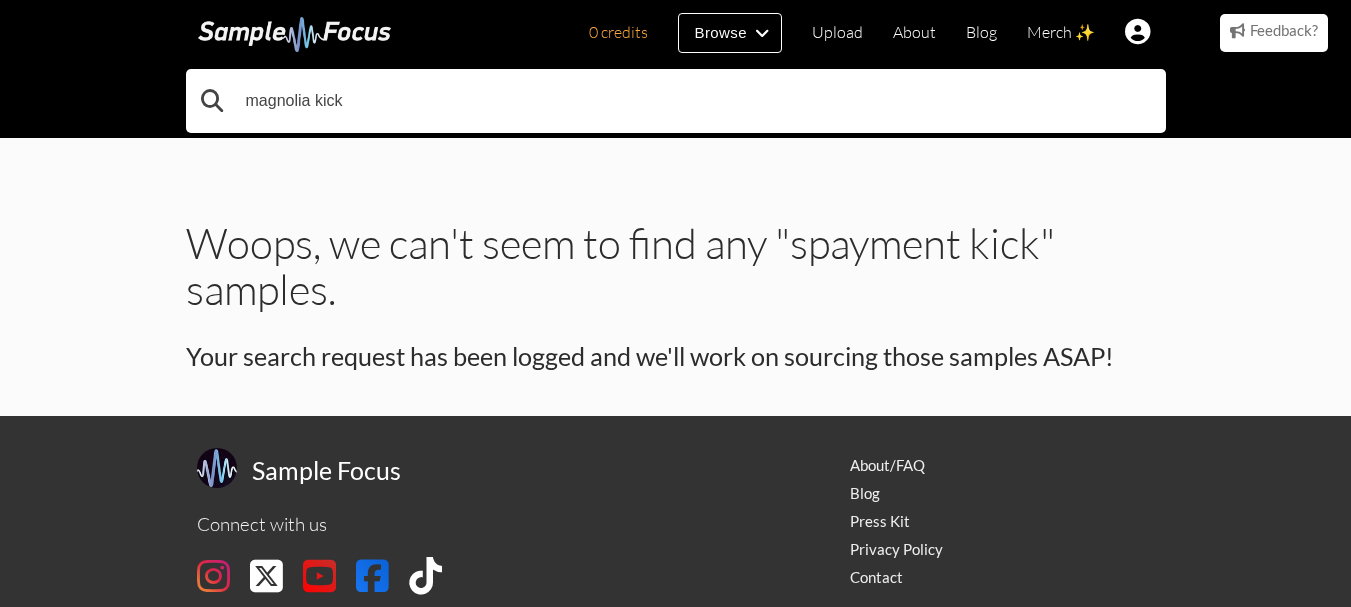 type on "magnolia kick" 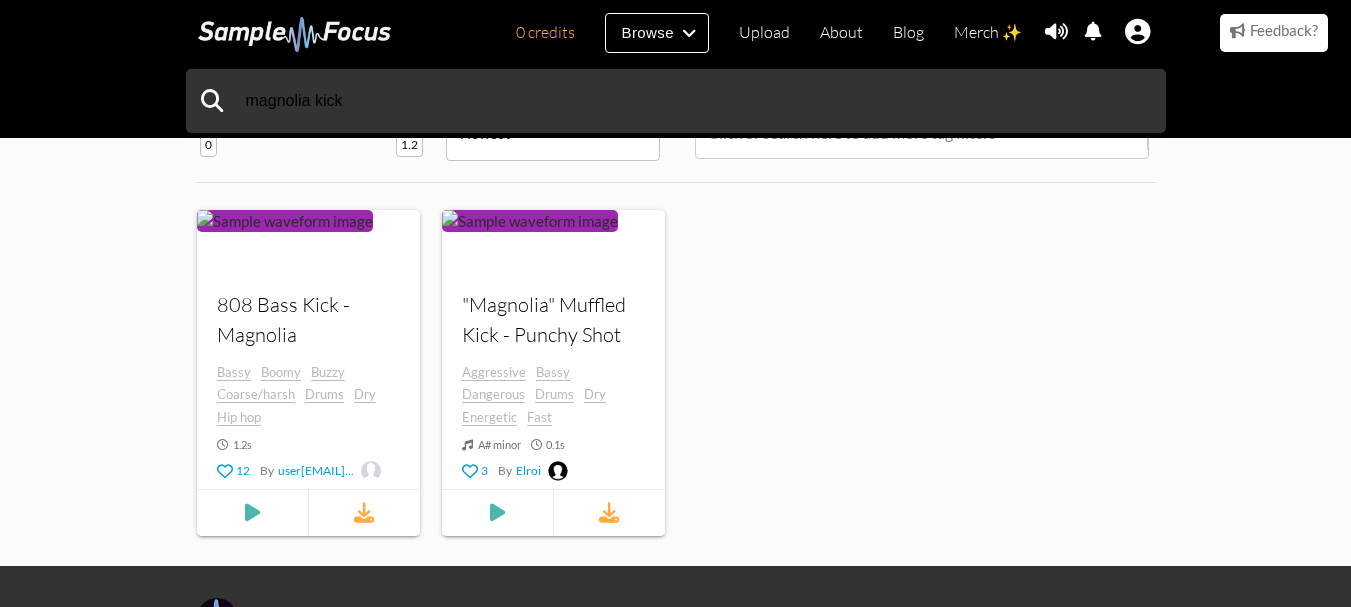 scroll, scrollTop: 235, scrollLeft: 0, axis: vertical 